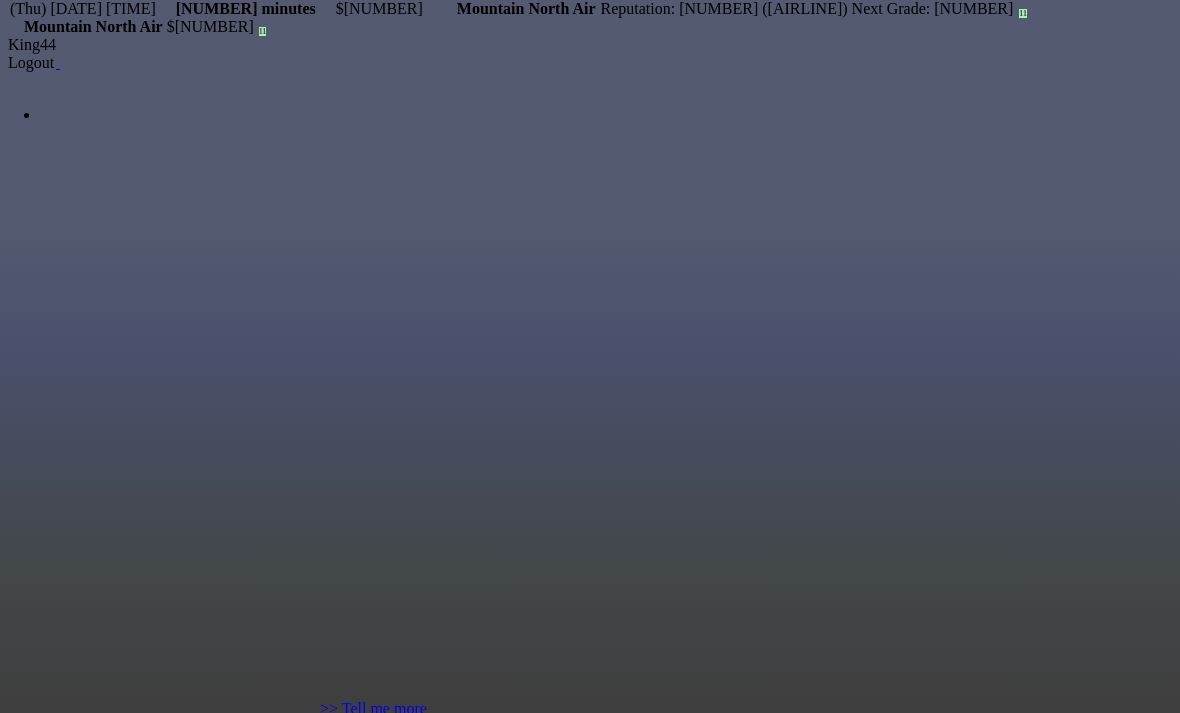 scroll, scrollTop: 0, scrollLeft: 0, axis: both 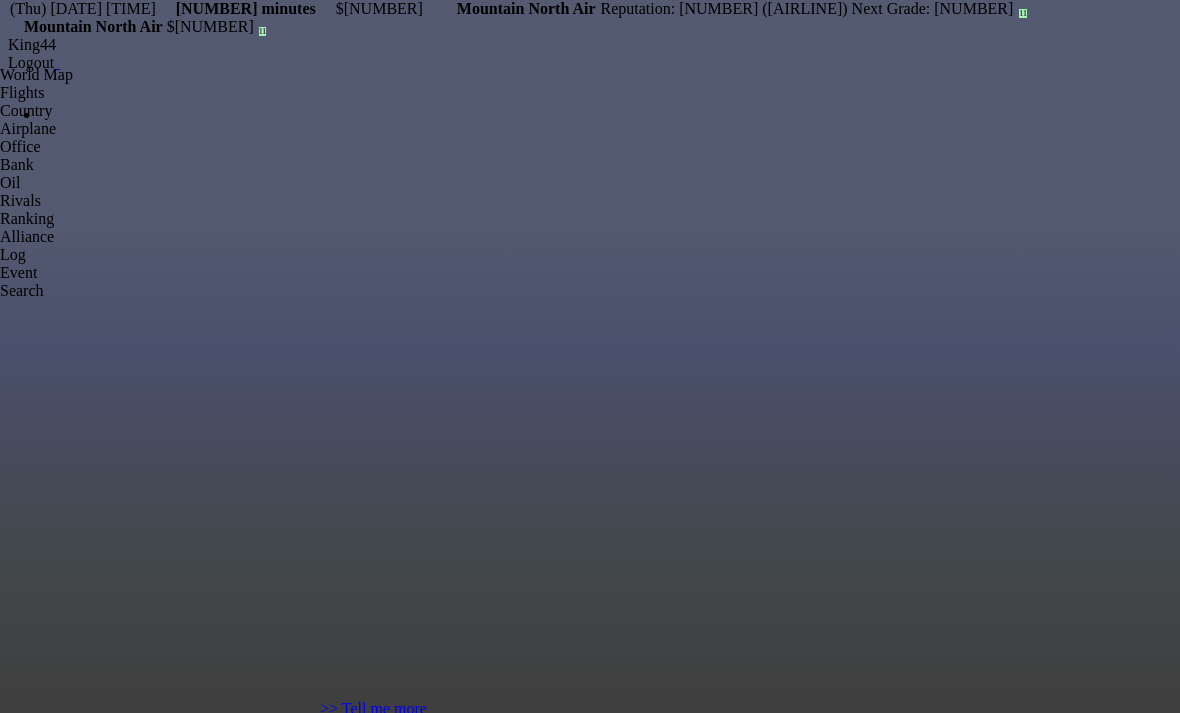 click at bounding box center (7, 356) 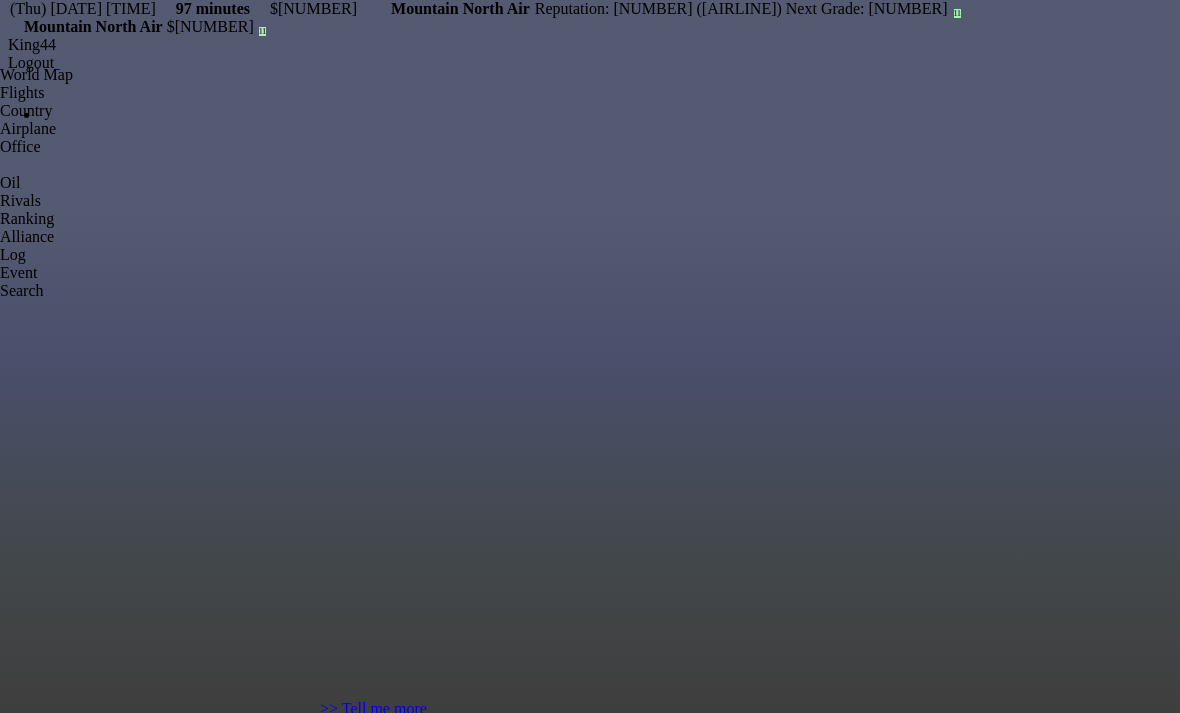 click at bounding box center (7, 356) 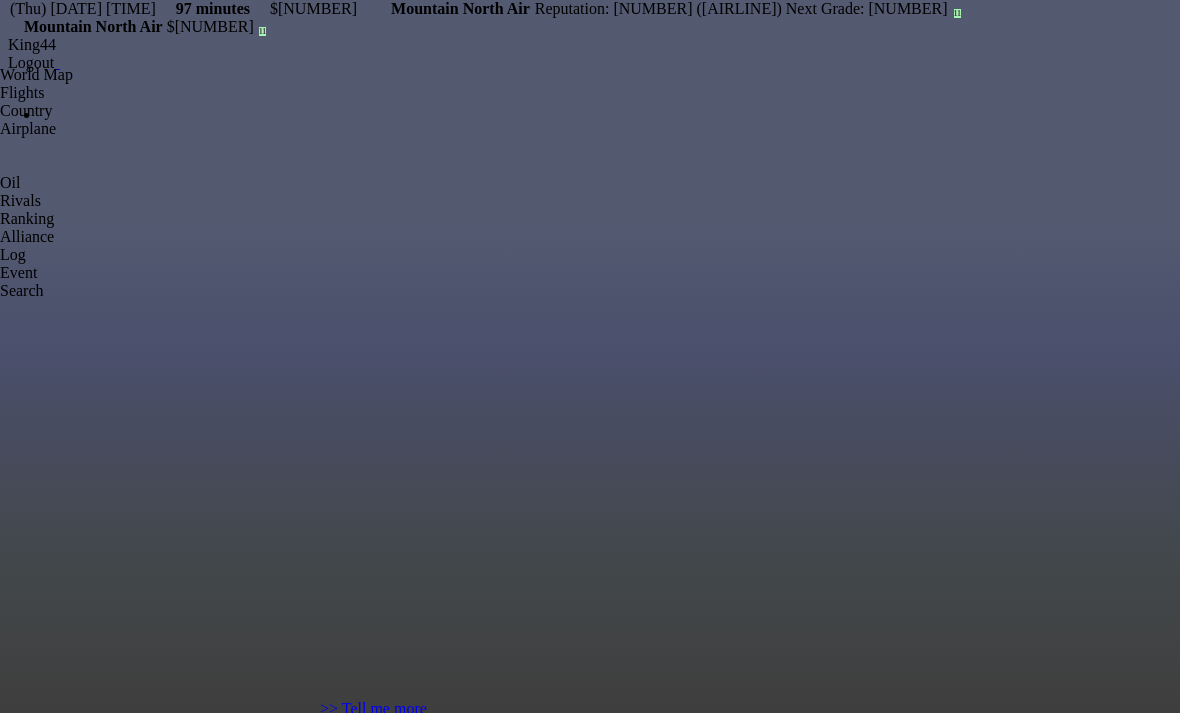 click at bounding box center [0, 80] 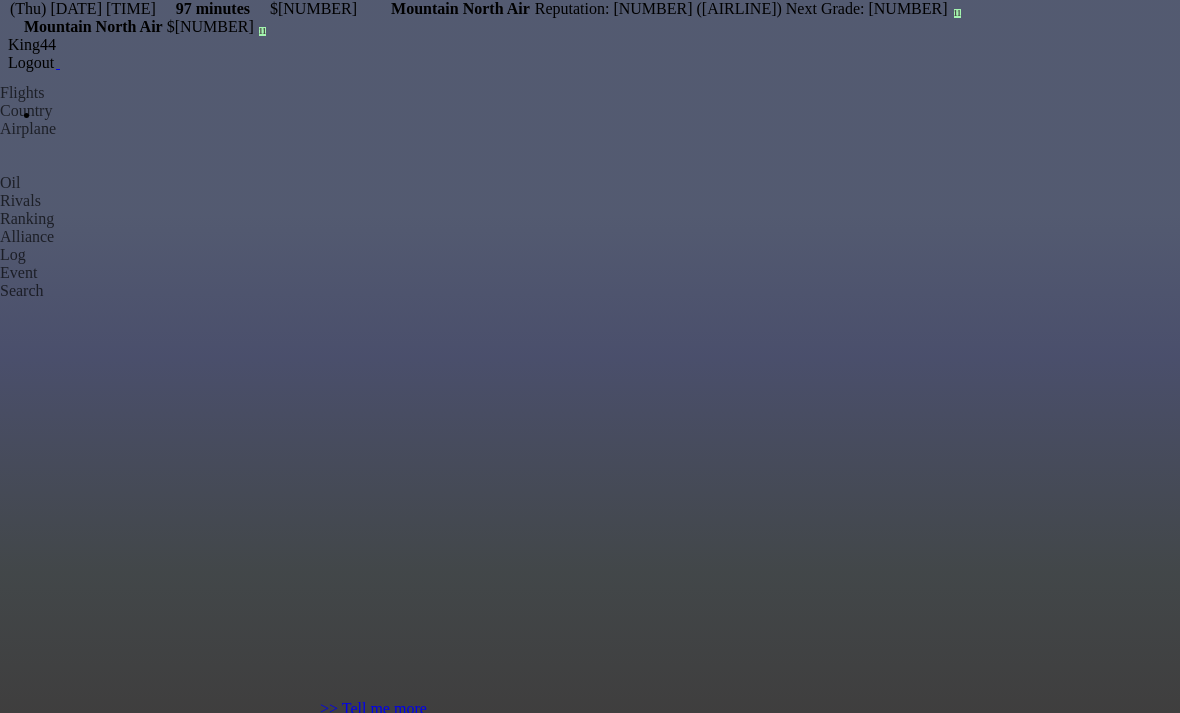 click on "View Airport" at bounding box center [-89, 799] 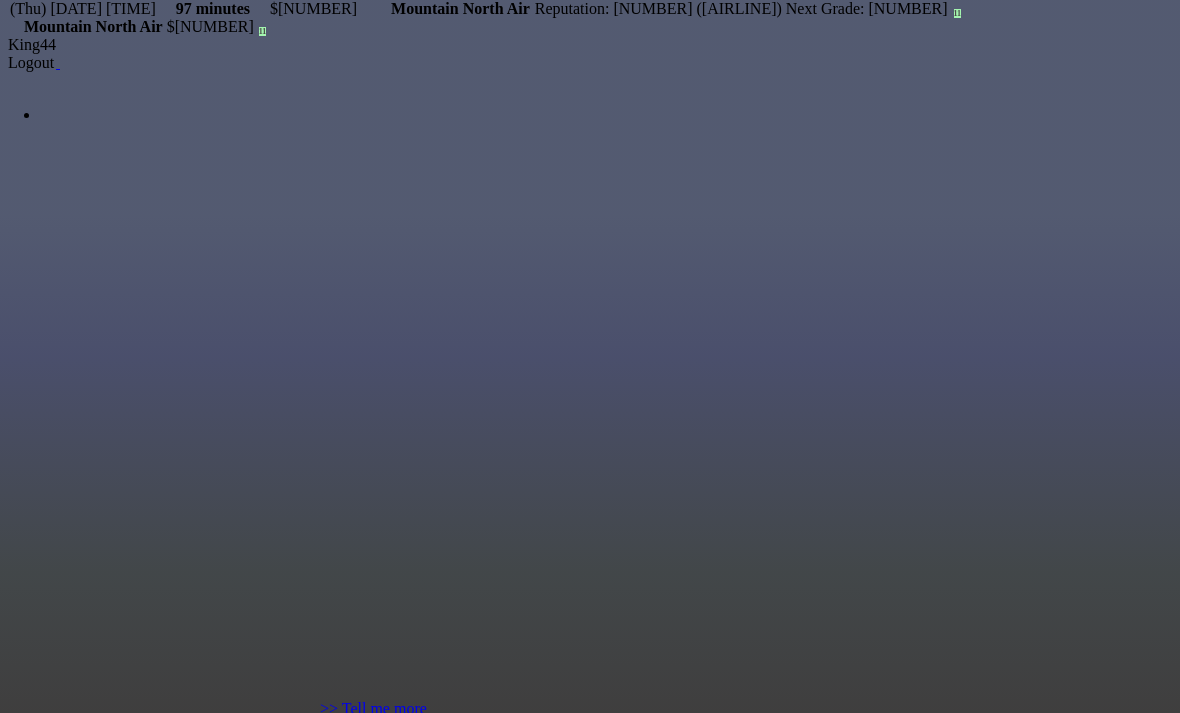 scroll, scrollTop: 0, scrollLeft: 0, axis: both 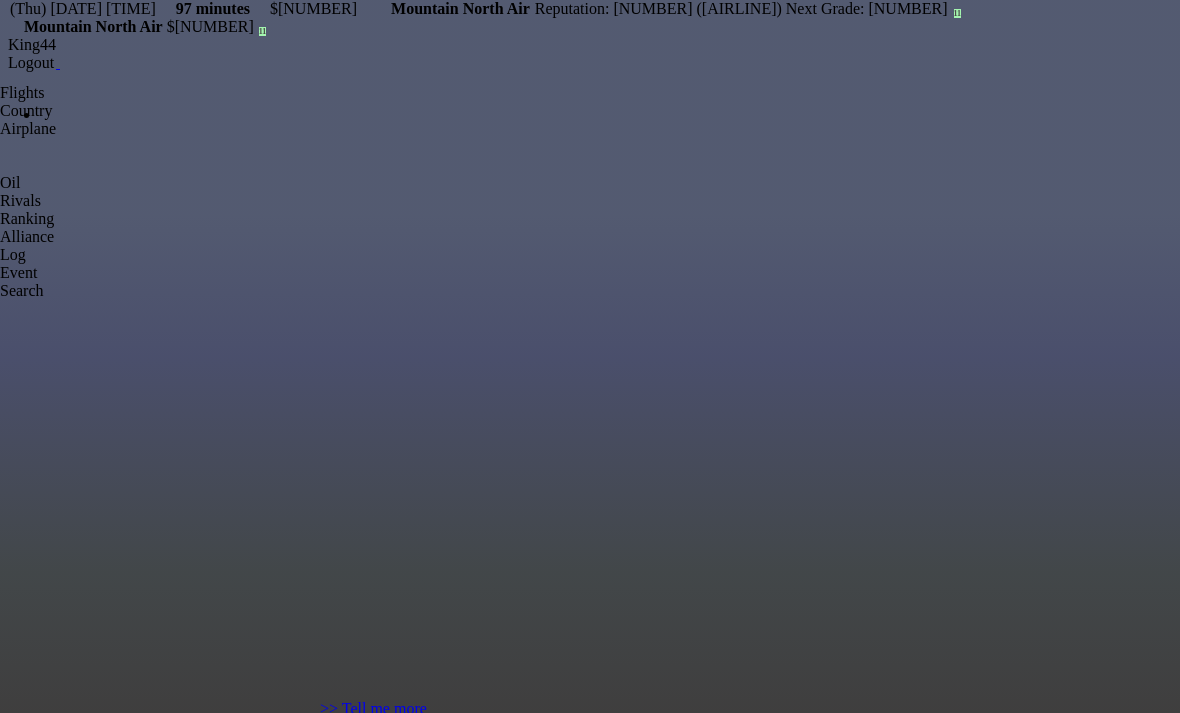 click at bounding box center (7, 356) 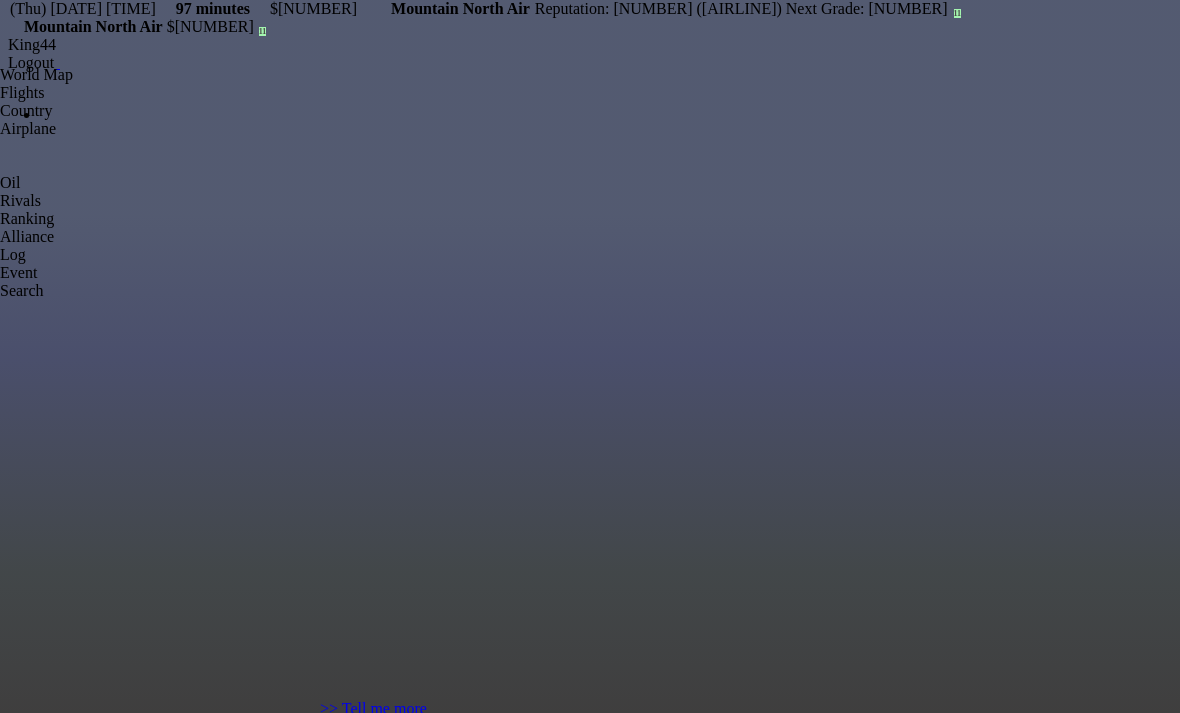 click at bounding box center [0, 80] 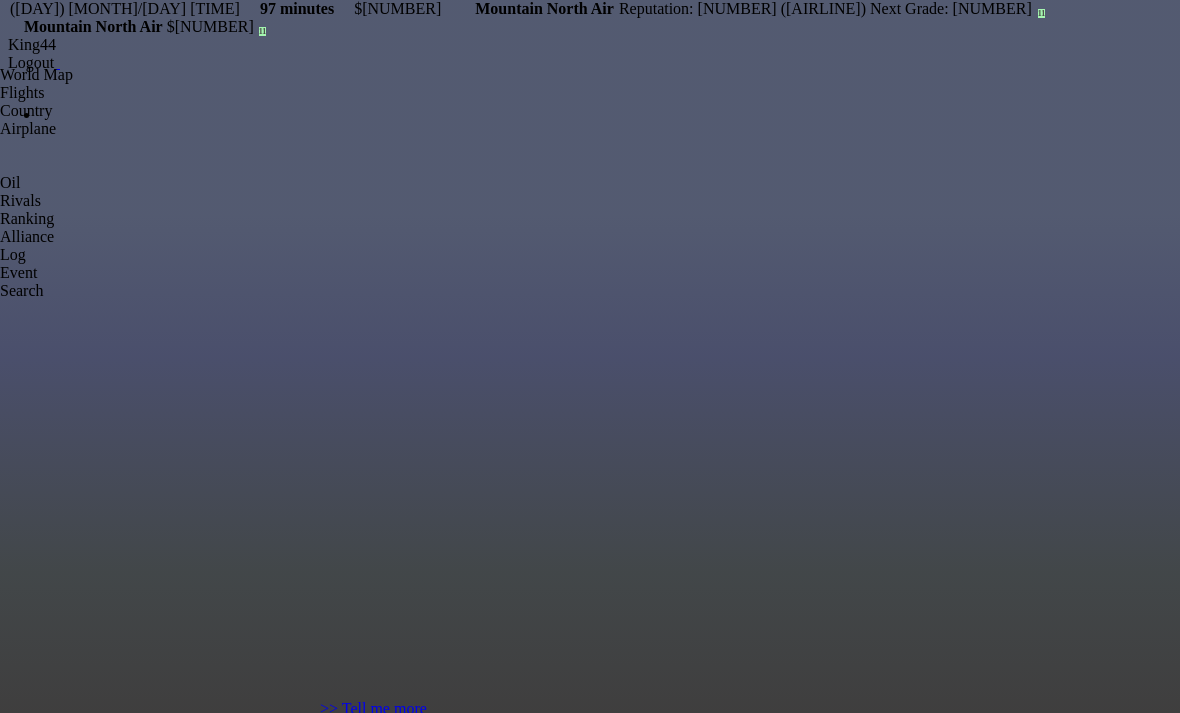 click at bounding box center (-7, 603) 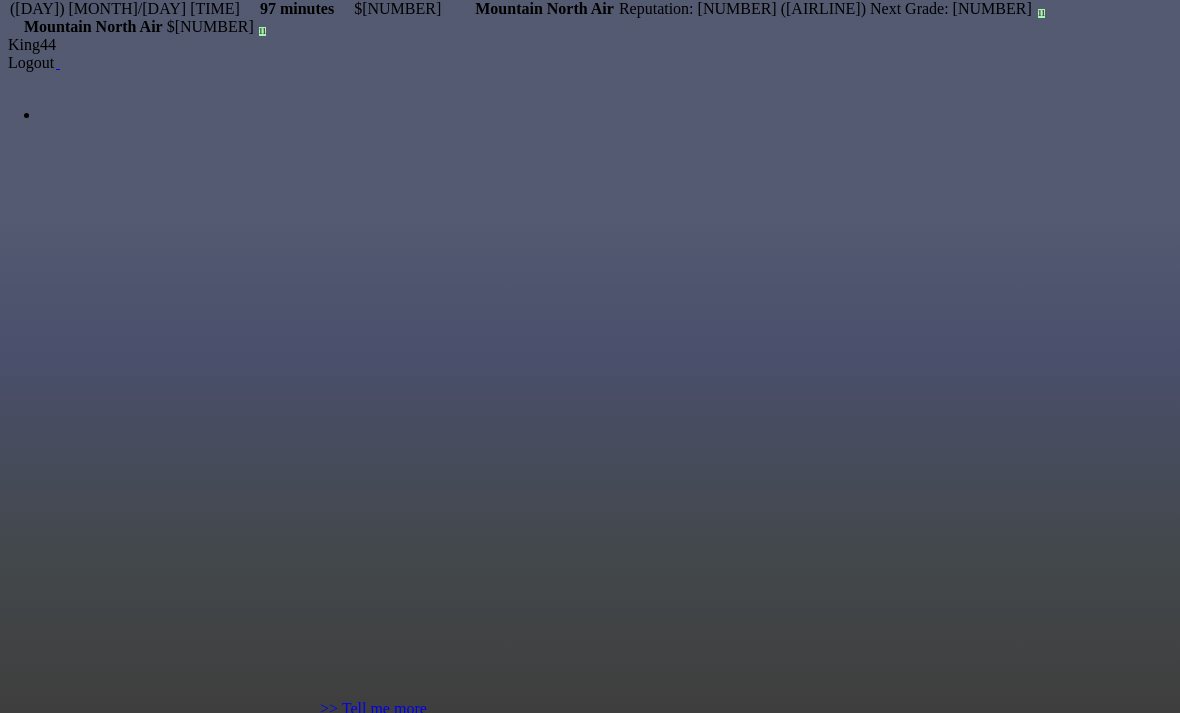 scroll, scrollTop: 260, scrollLeft: 0, axis: vertical 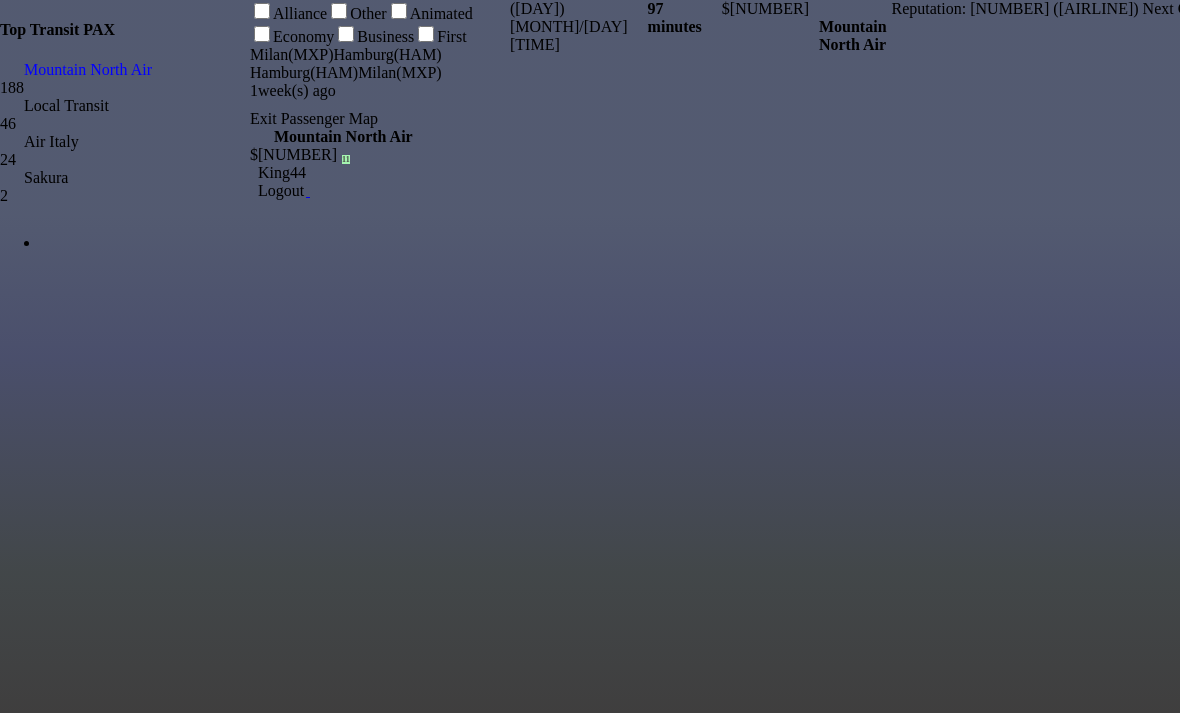 click on "Exit Passenger Map" at bounding box center [375, 119] 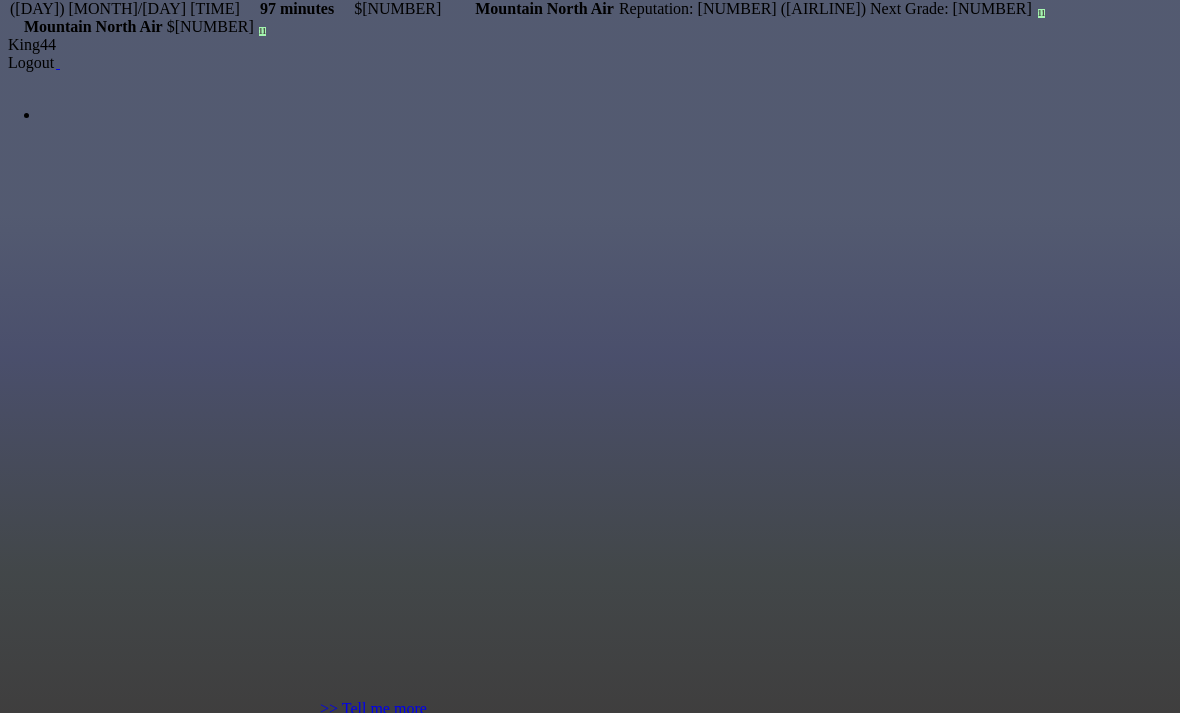 click on "Mountain North Air" at bounding box center (64, 3214) 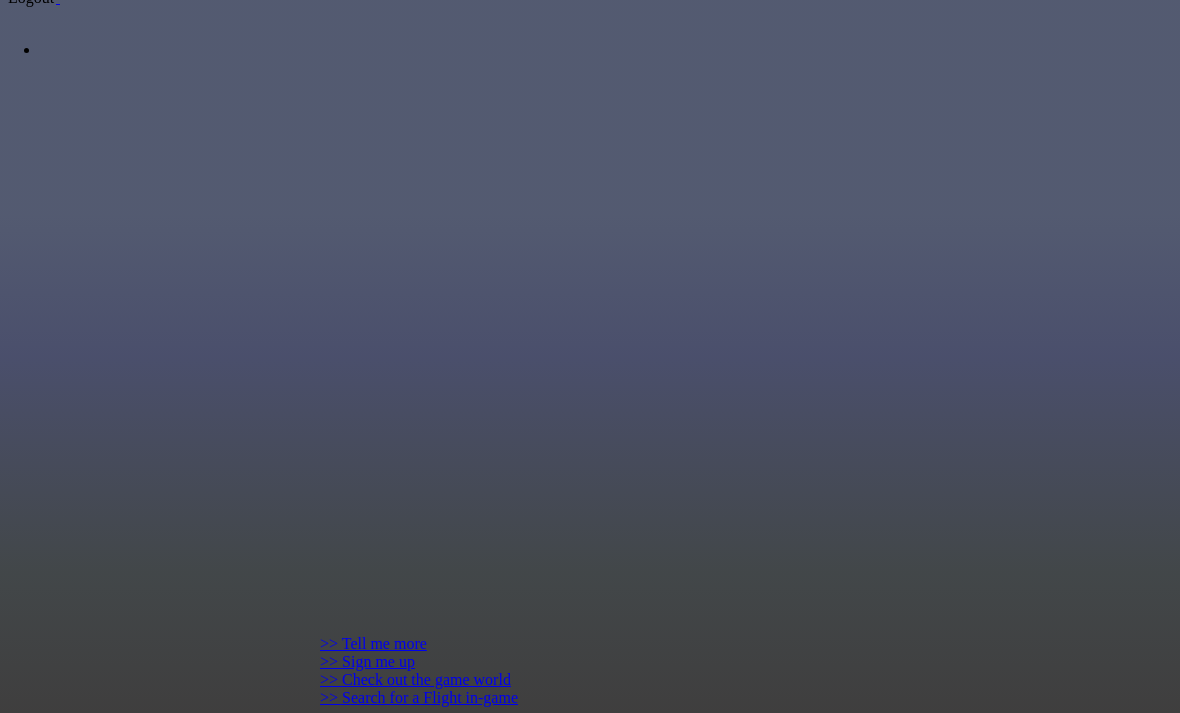 scroll, scrollTop: 141, scrollLeft: 0, axis: vertical 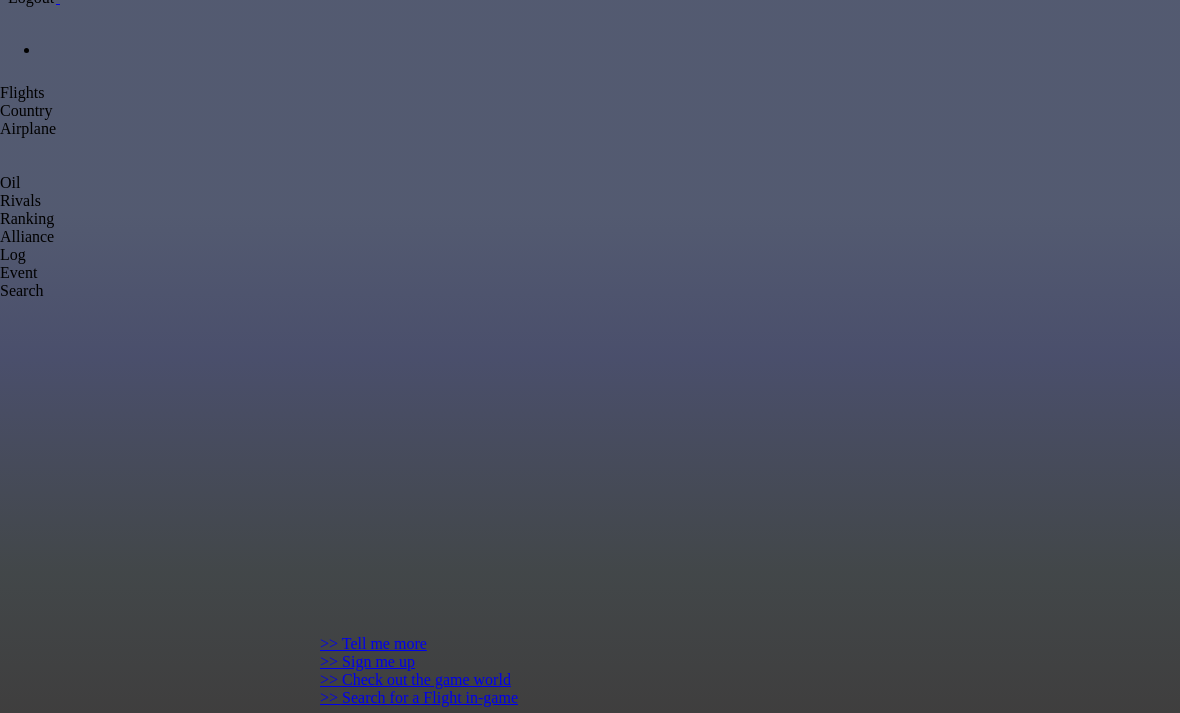 click at bounding box center [0, 80] 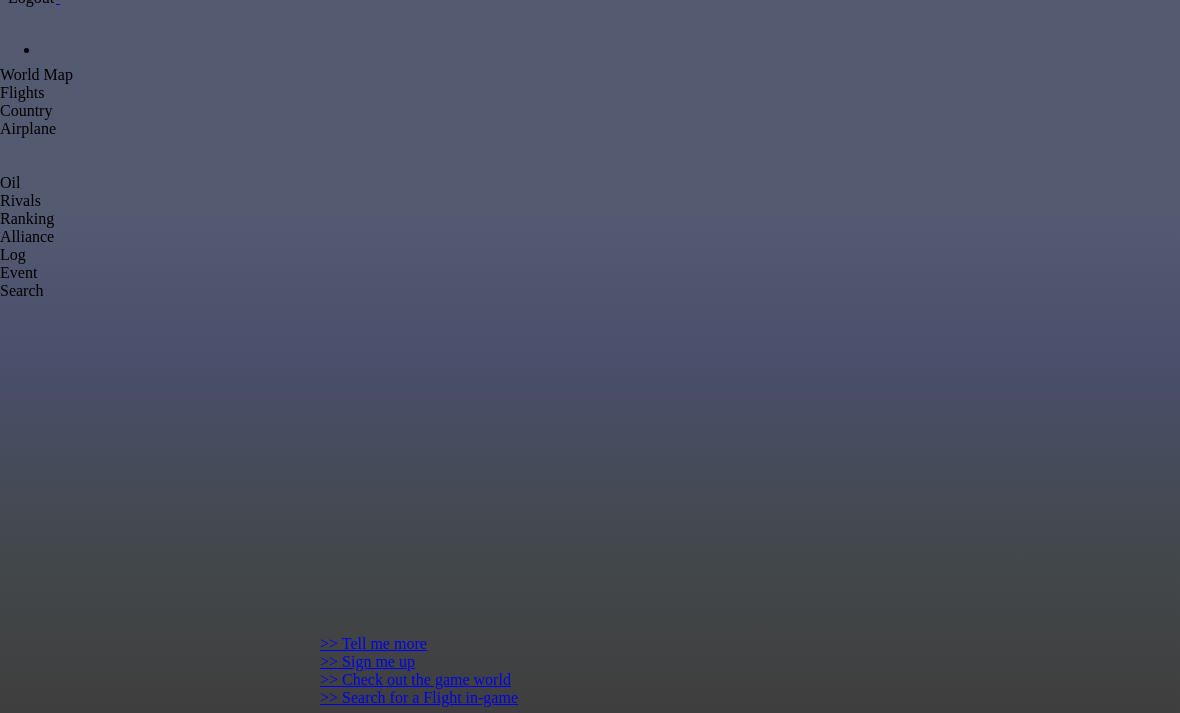 click on "Edit" at bounding box center (280, 1593) 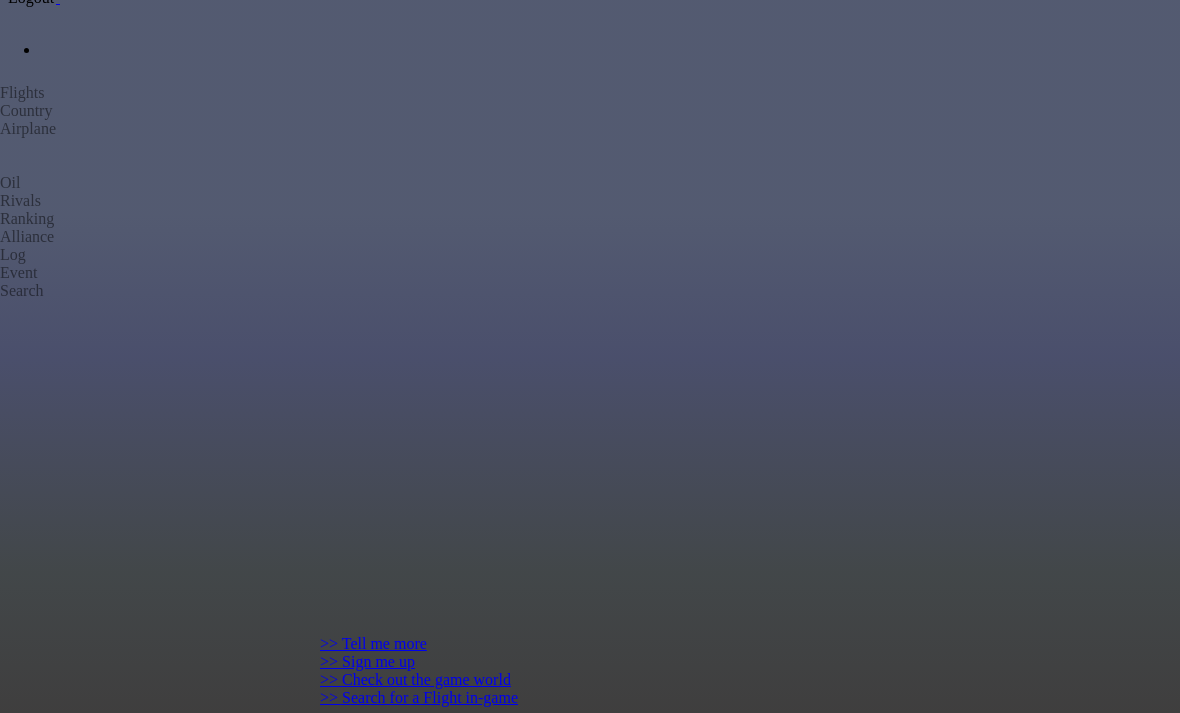 click on "Cancel" at bounding box center [333, 3424] 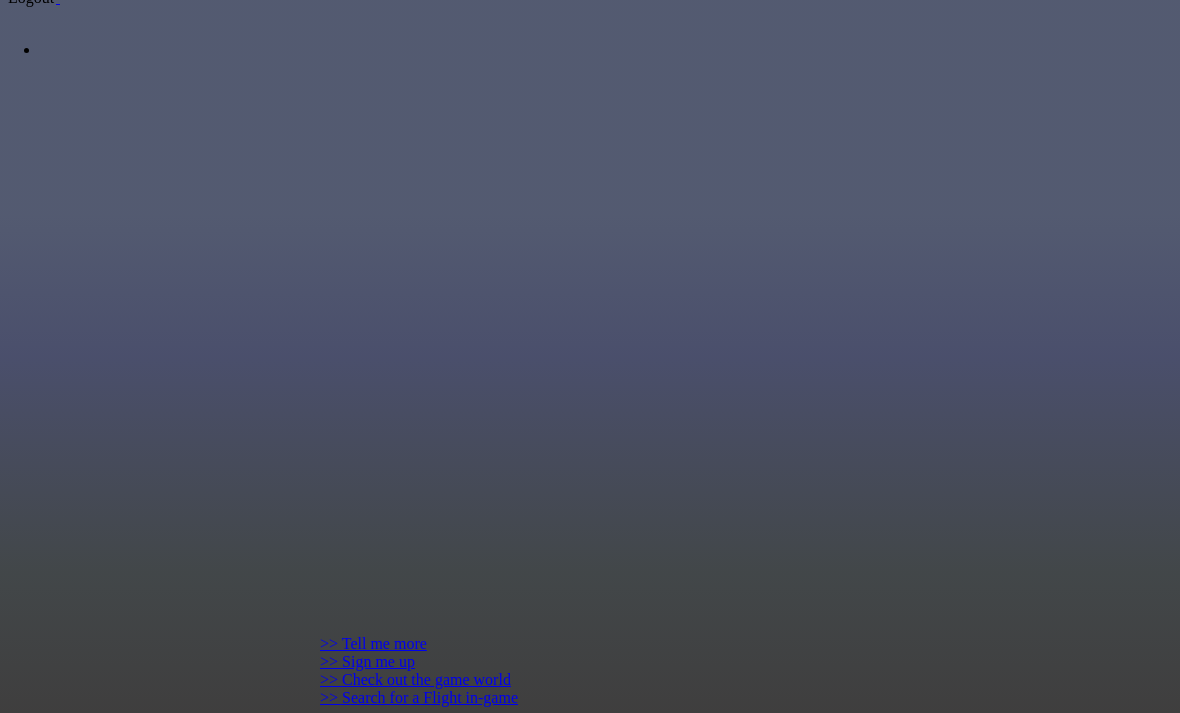 click on "View Airport" at bounding box center [-104, 745] 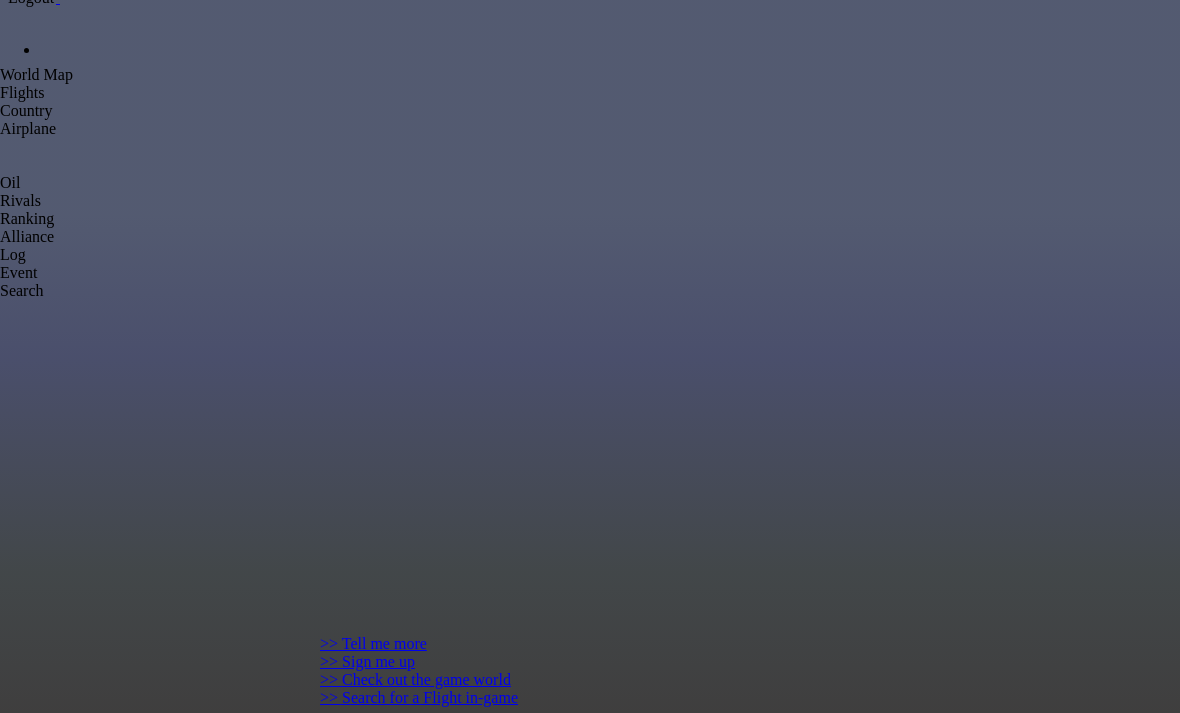 click at bounding box center [0, 80] 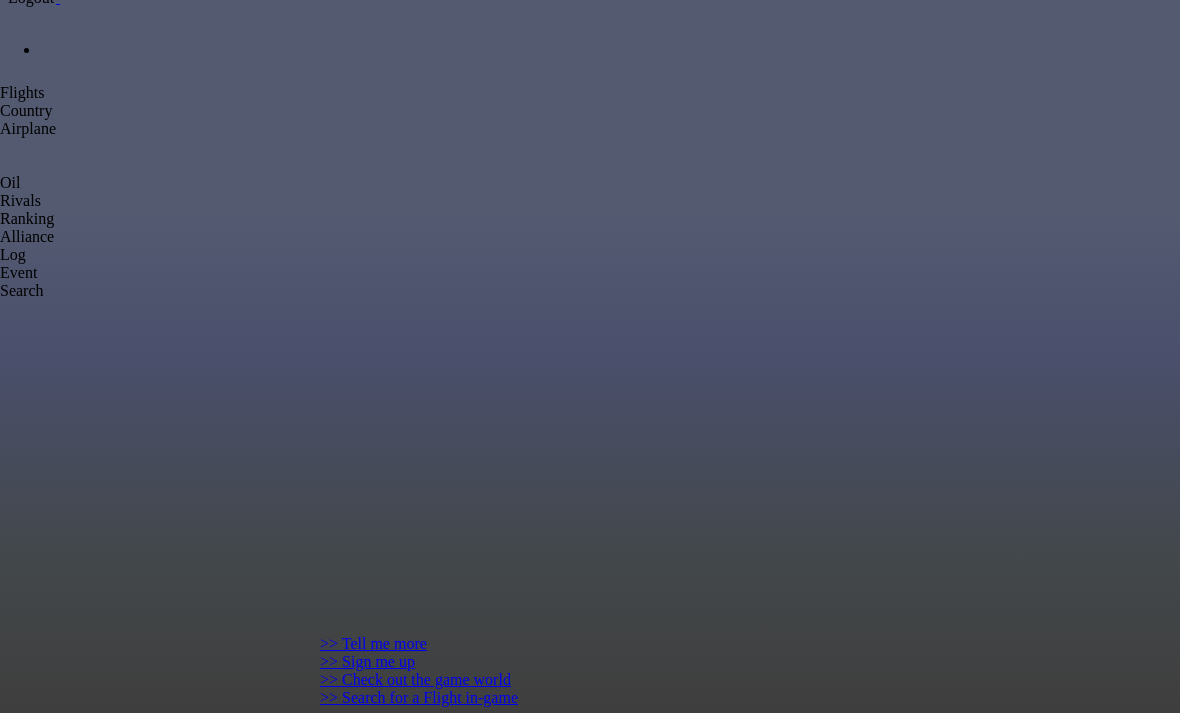 click at bounding box center [7, 356] 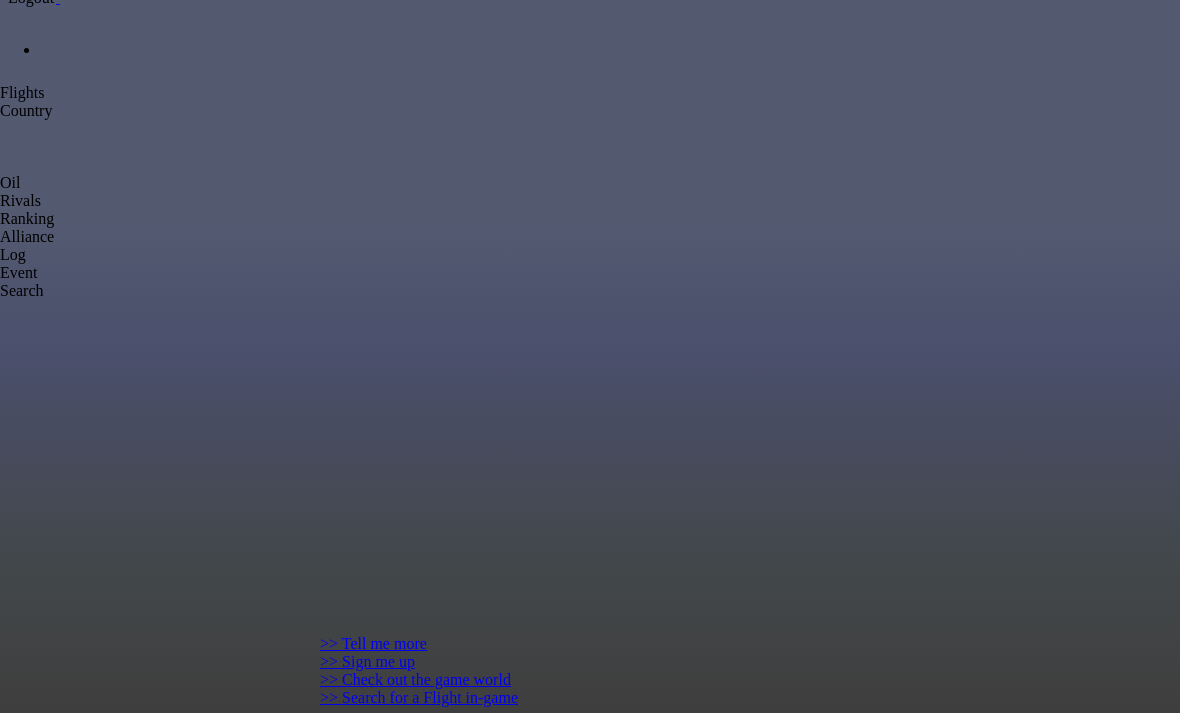click on "Hangar" at bounding box center [73, 849] 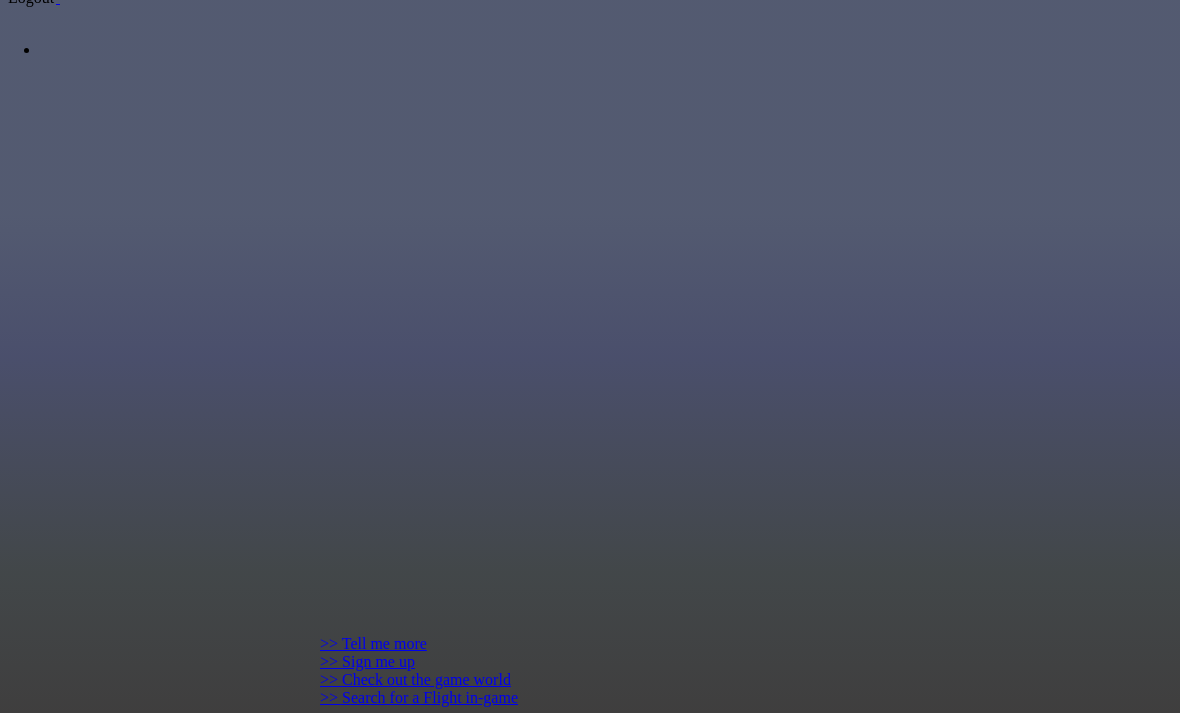click on "Market" at bounding box center [165, 831] 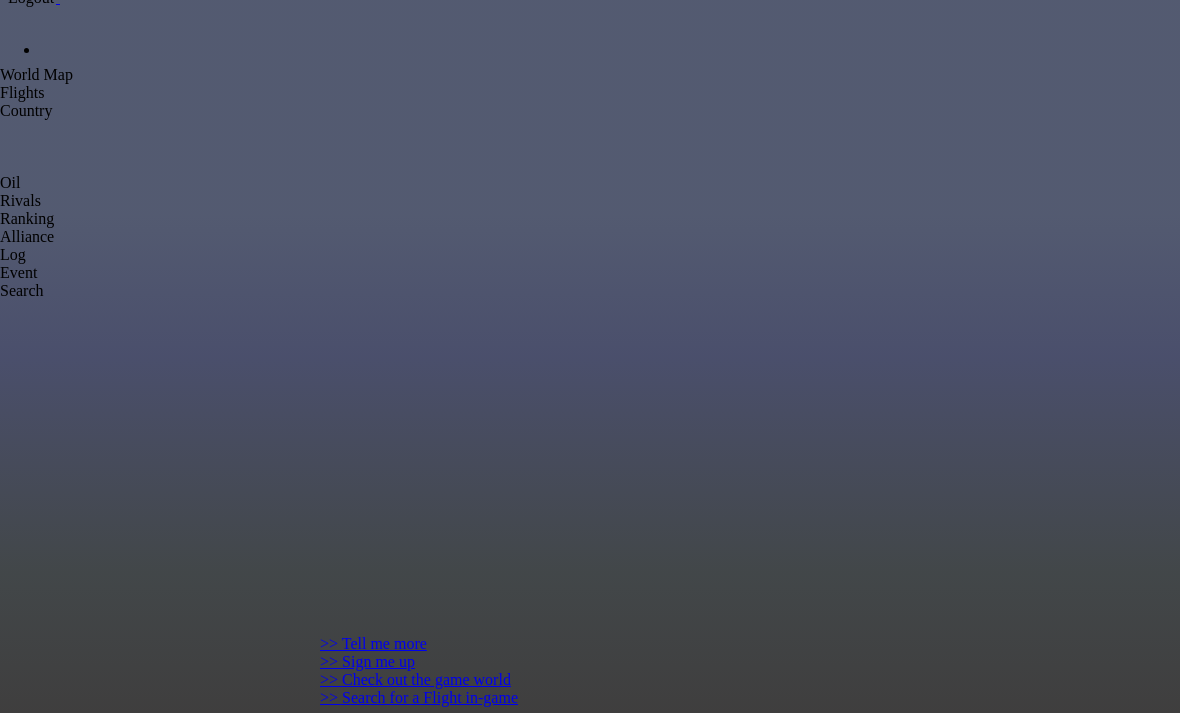 click at bounding box center [0, 80] 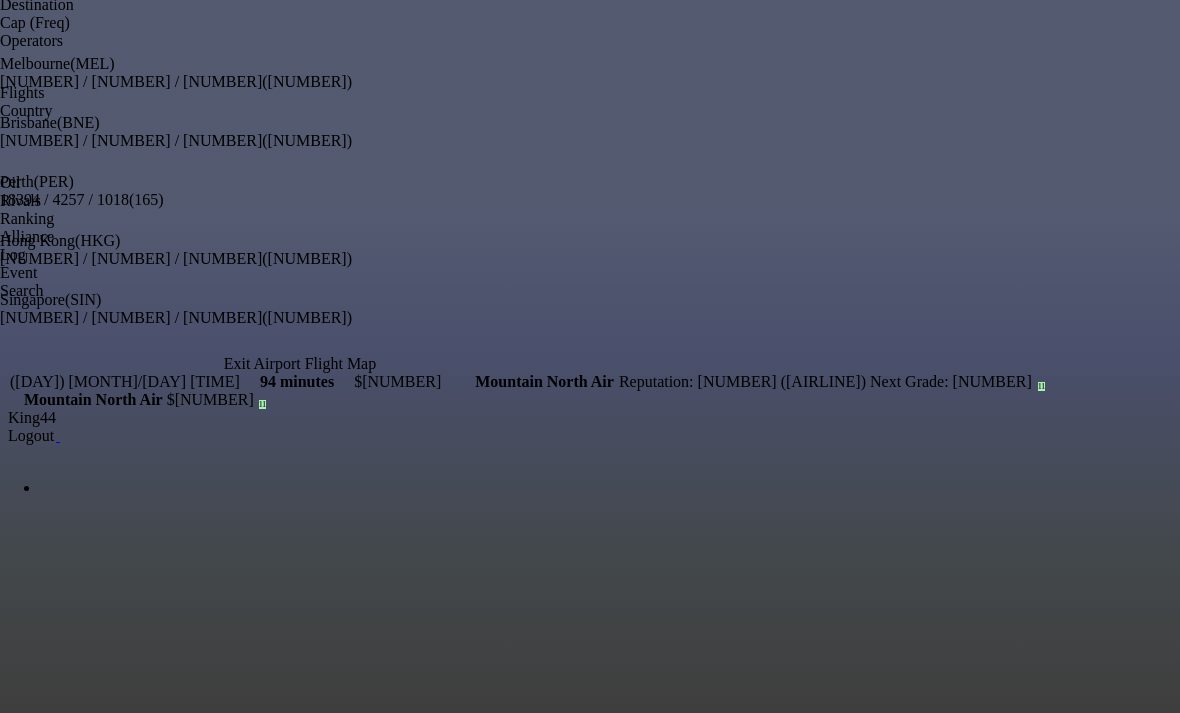 click on "Exit Airport Flight Map" at bounding box center (300, 364) 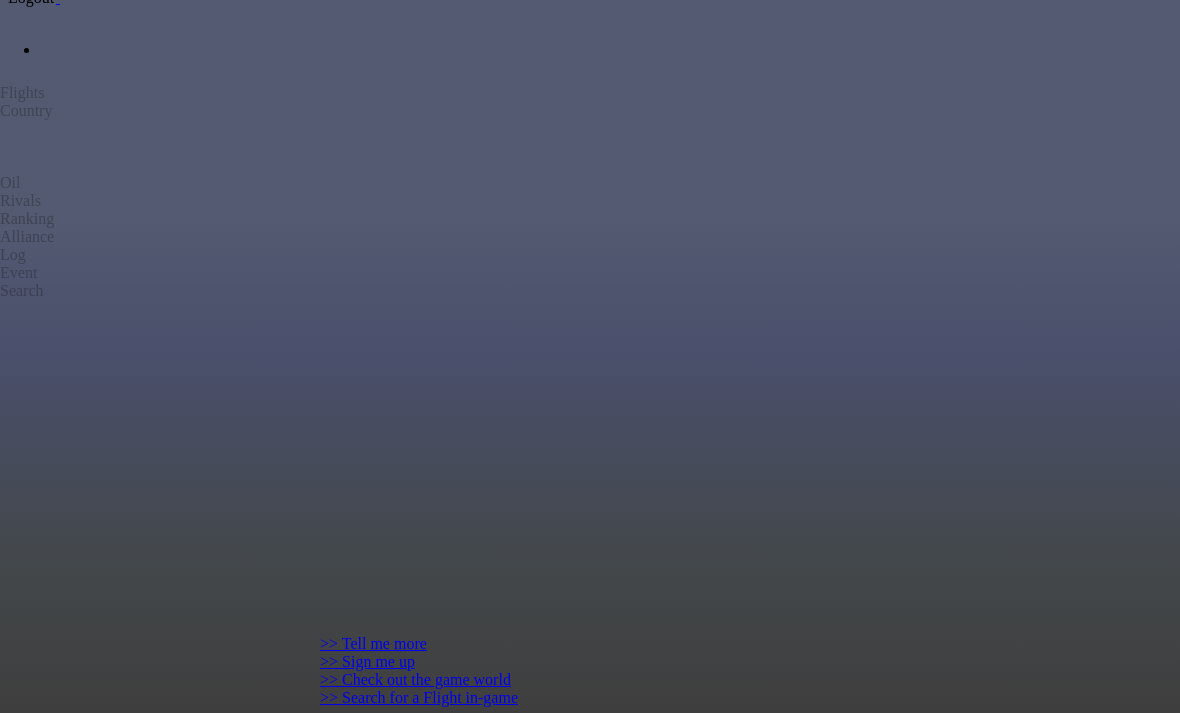 click on "Flight Map" at bounding box center [116, 749] 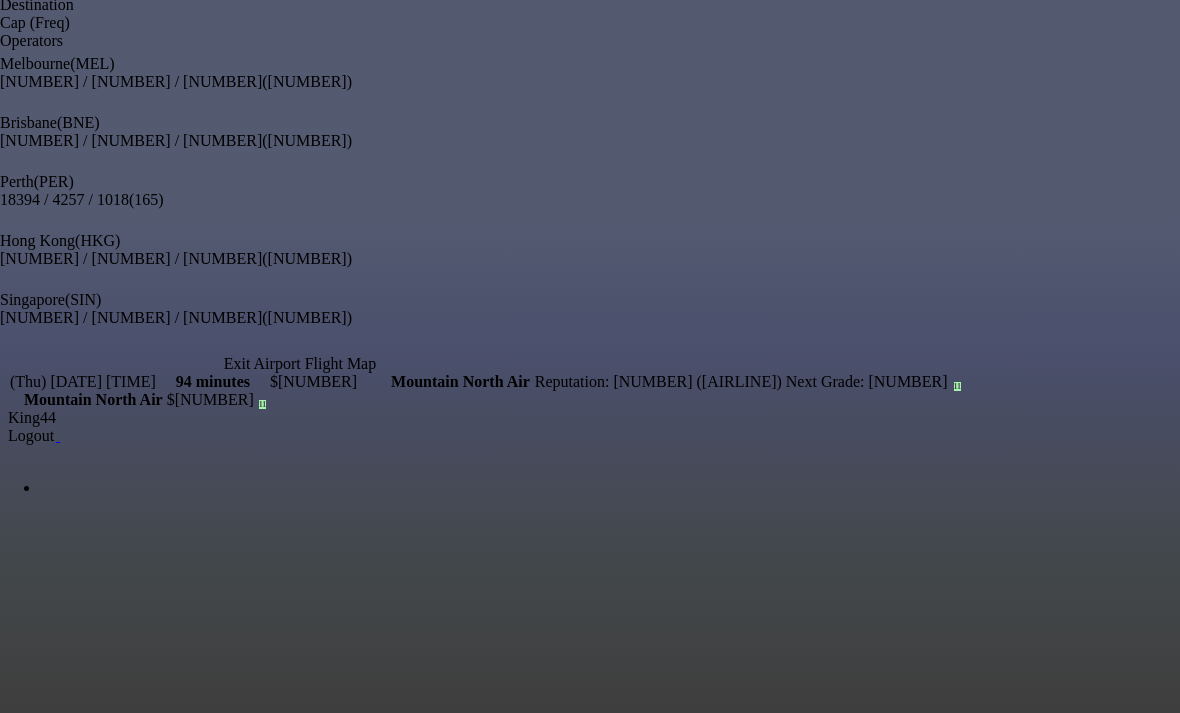 click on "Exit Airport Flight Map" at bounding box center [300, 364] 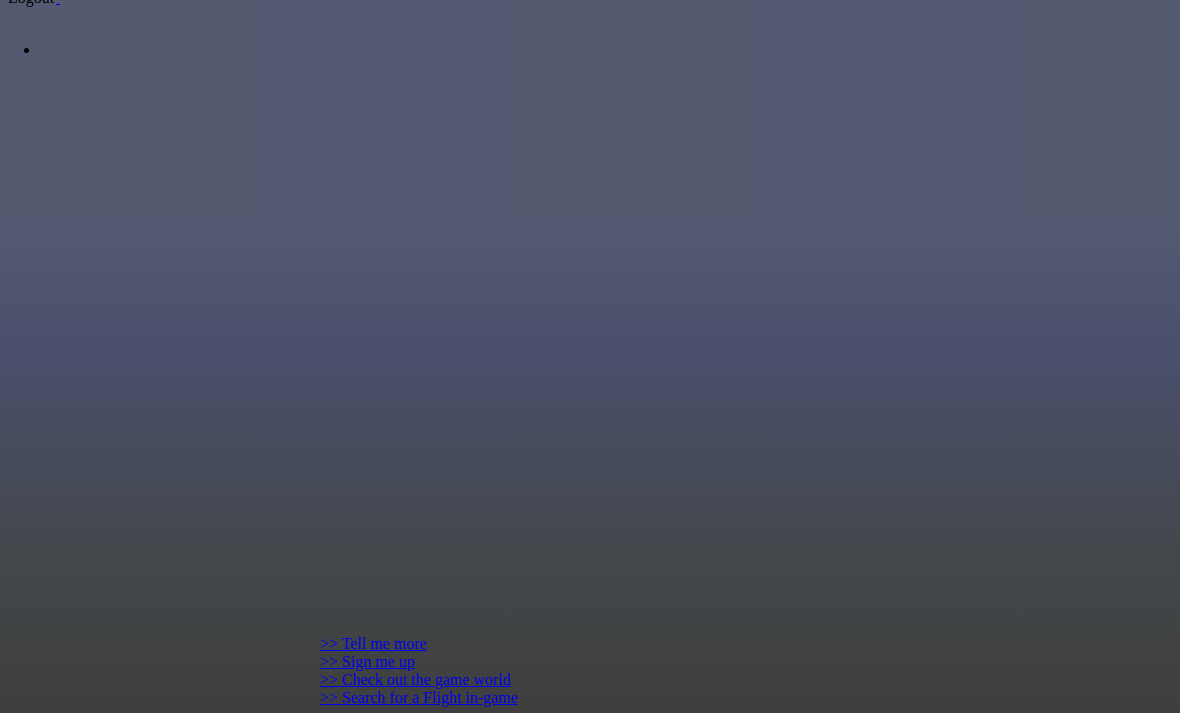 click on "Plan Flight" at bounding box center [94, 719] 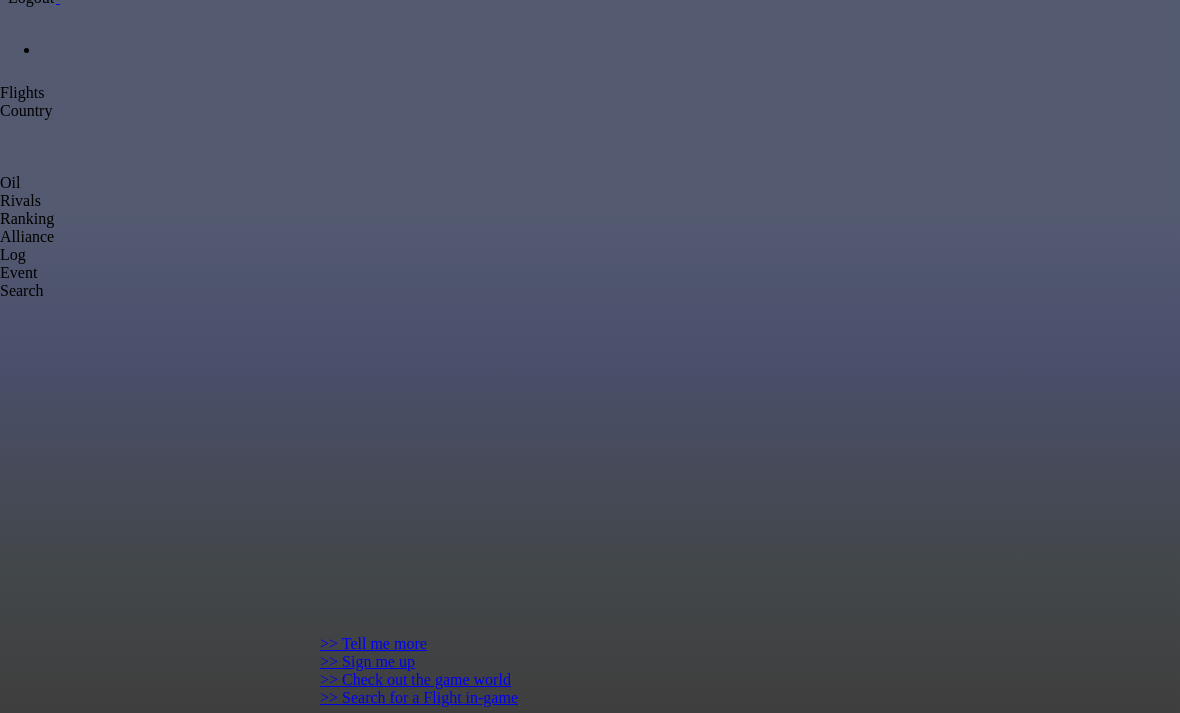 click on "**********" at bounding box center (66, 2187) 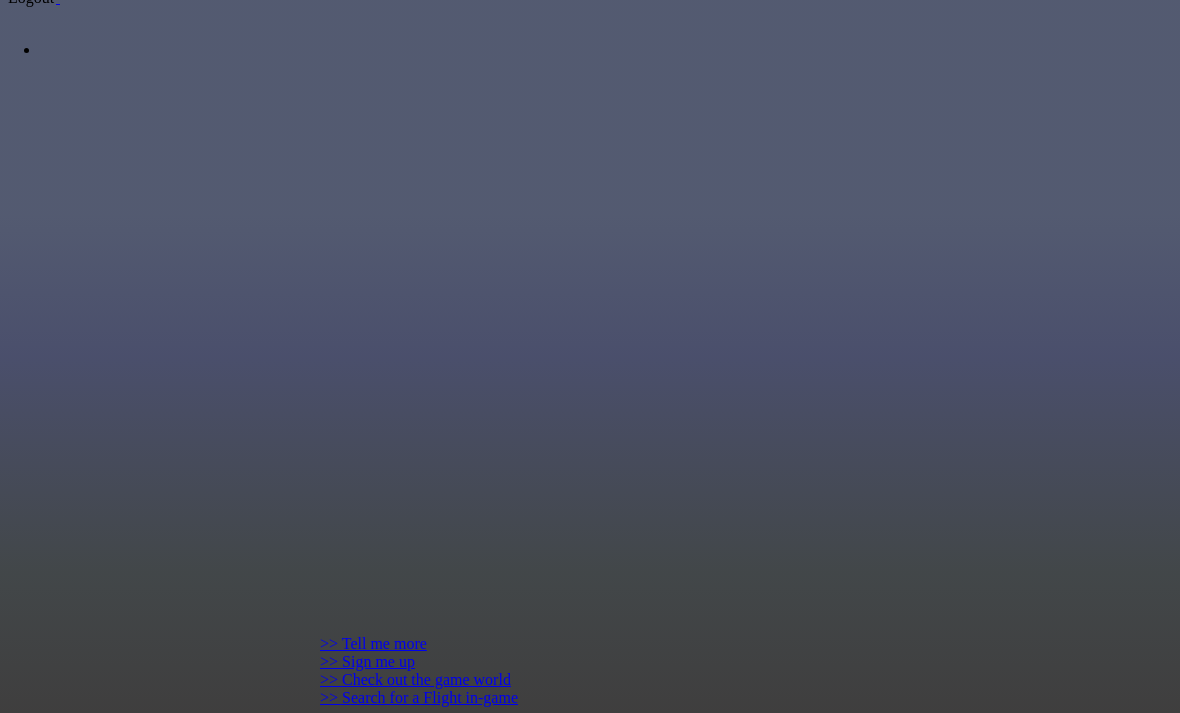click at bounding box center [199, 594] 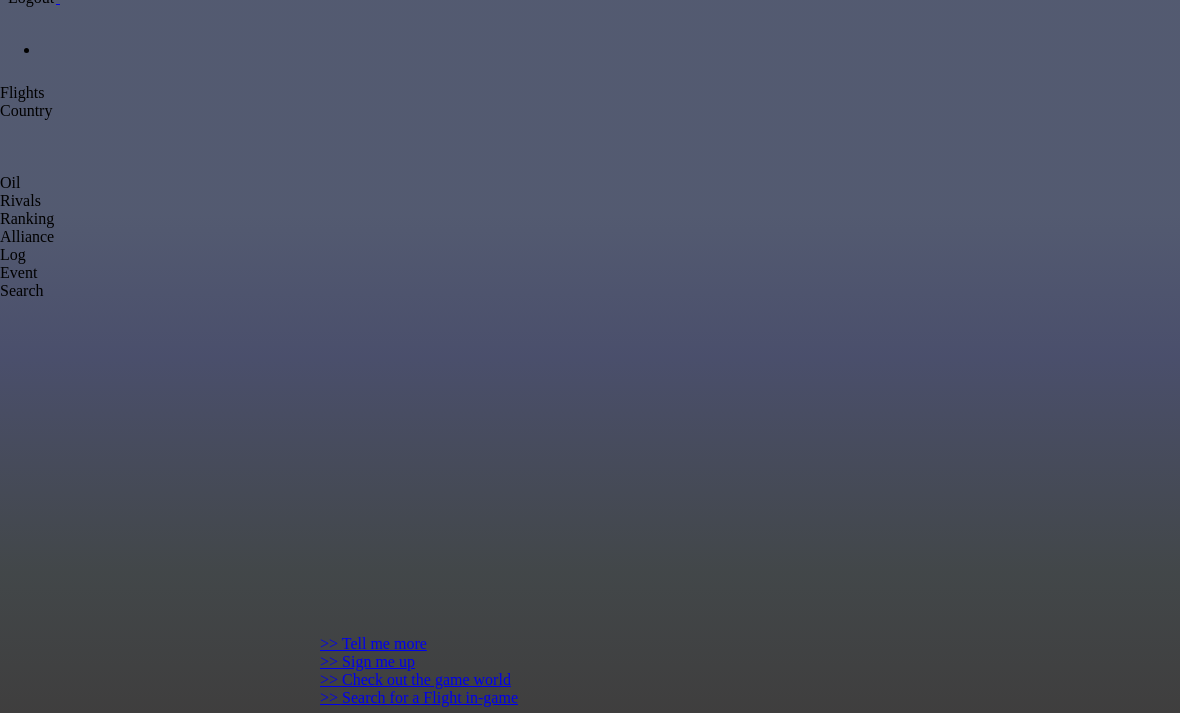 click on "Plan Flight" at bounding box center [-54, 734] 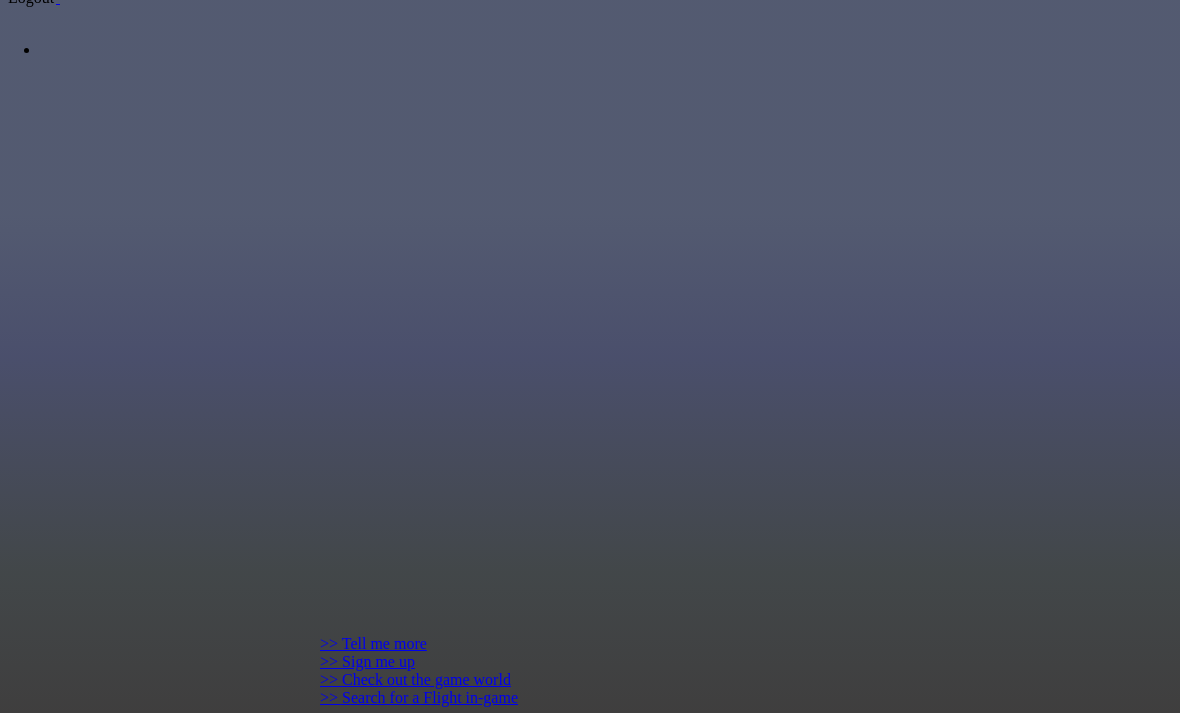 click on "Edit" at bounding box center [280, 1593] 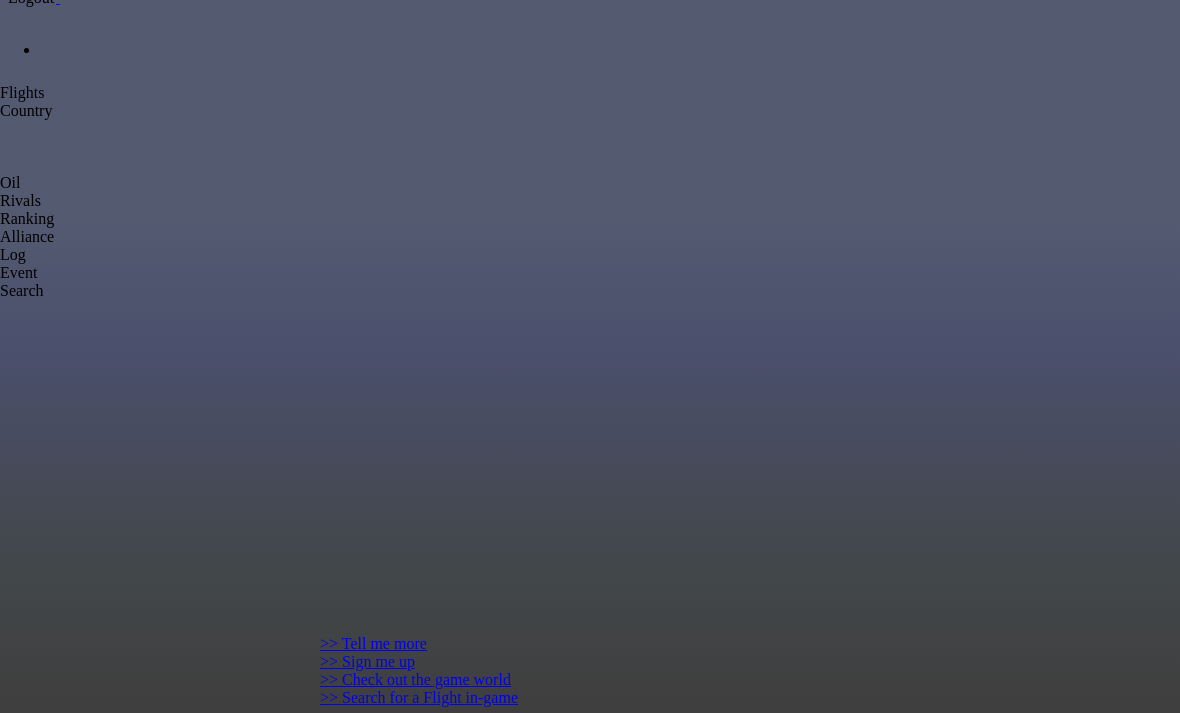 click on "Plan Flight" at bounding box center [-50, 811] 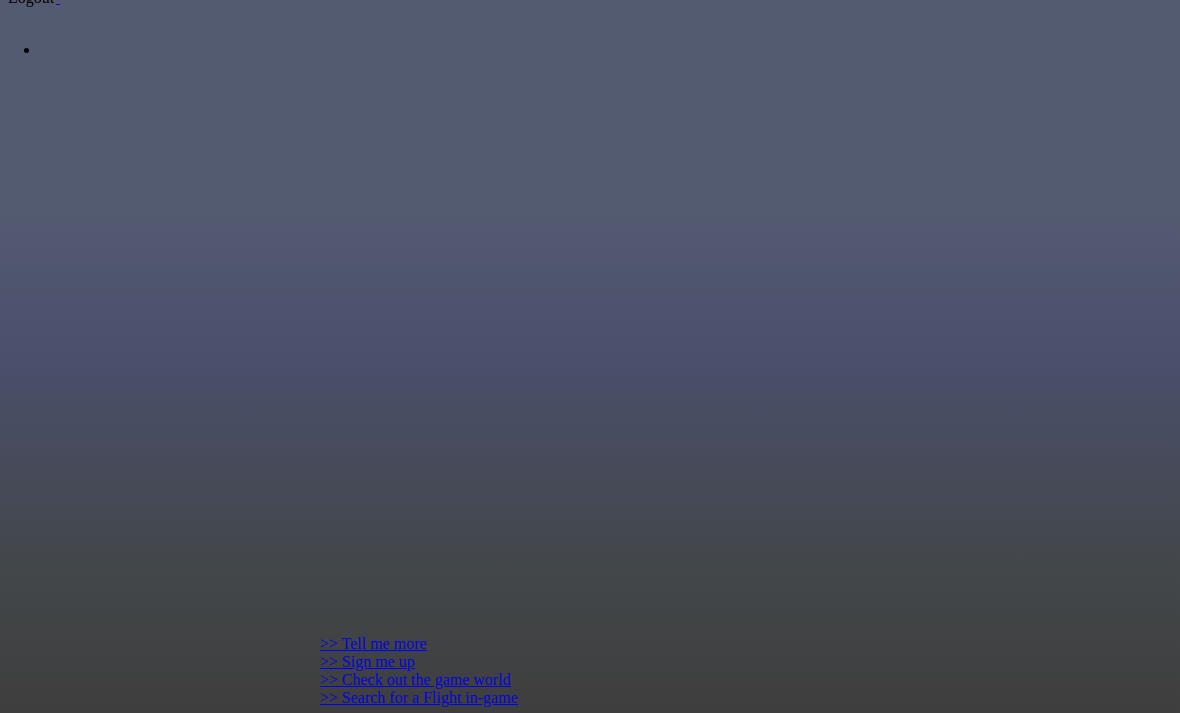 click on "Plan Route Details
From:
[CITY]([CODE])
To:
[CITY]([CODE])
Flight Code:
MN [NUMBER]
Mutual Relationship:
vs  Friendly ([NUMBER])
Relationship with Destination Country:
Warm ([NUMBER])
Title with Destination Country:
Approved Airline
Distance:
[NUMBER] km (Long-haul Intercontinental)
Direct Demand (Y/J/F):
[NUMBER] / [NUMBER] / [NUMBER]
[CITY]([CODE])
Business PAX :  [NUMBER] / [NUMBER] / [NUMBER]   Tourist PAX :" at bounding box center [458, 2156] 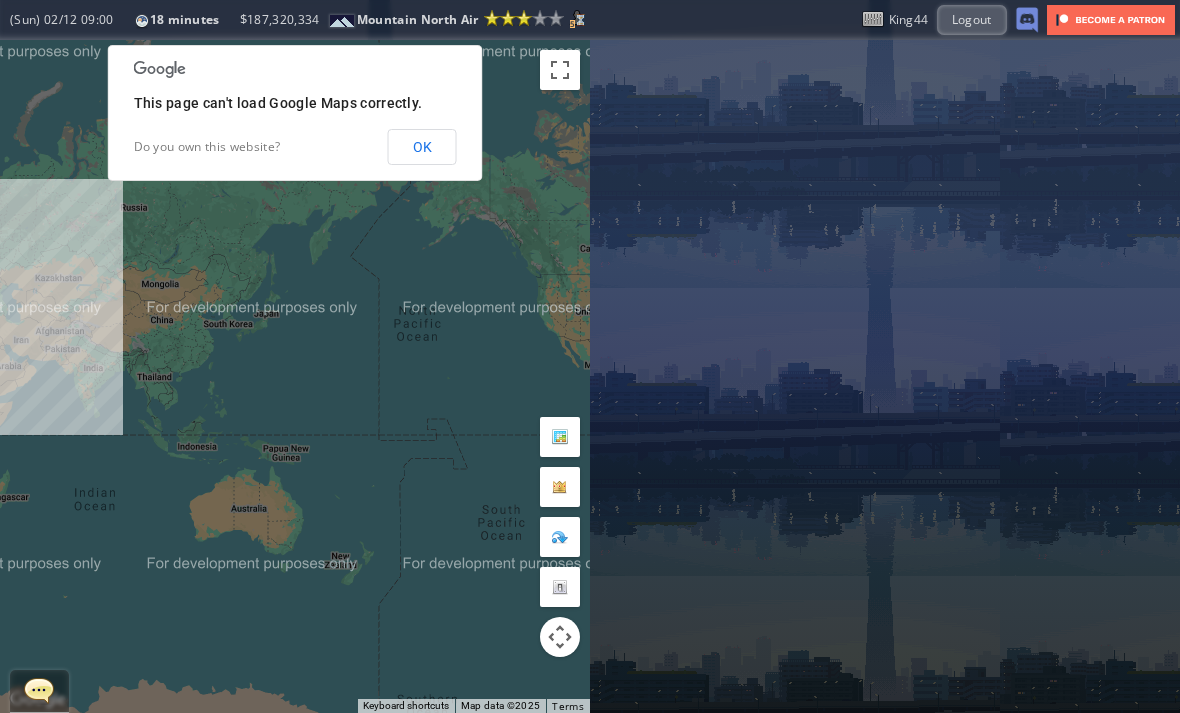 click on "OK" at bounding box center (422, 147) 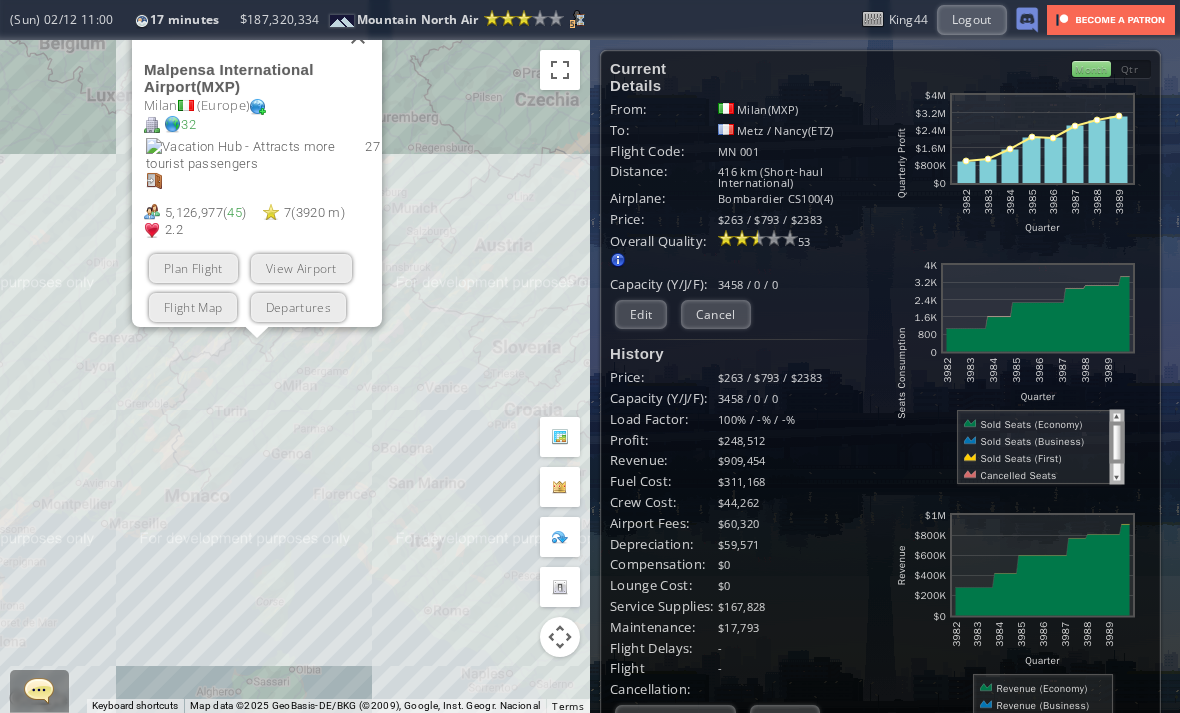 click on "Flight Map" at bounding box center [193, 306] 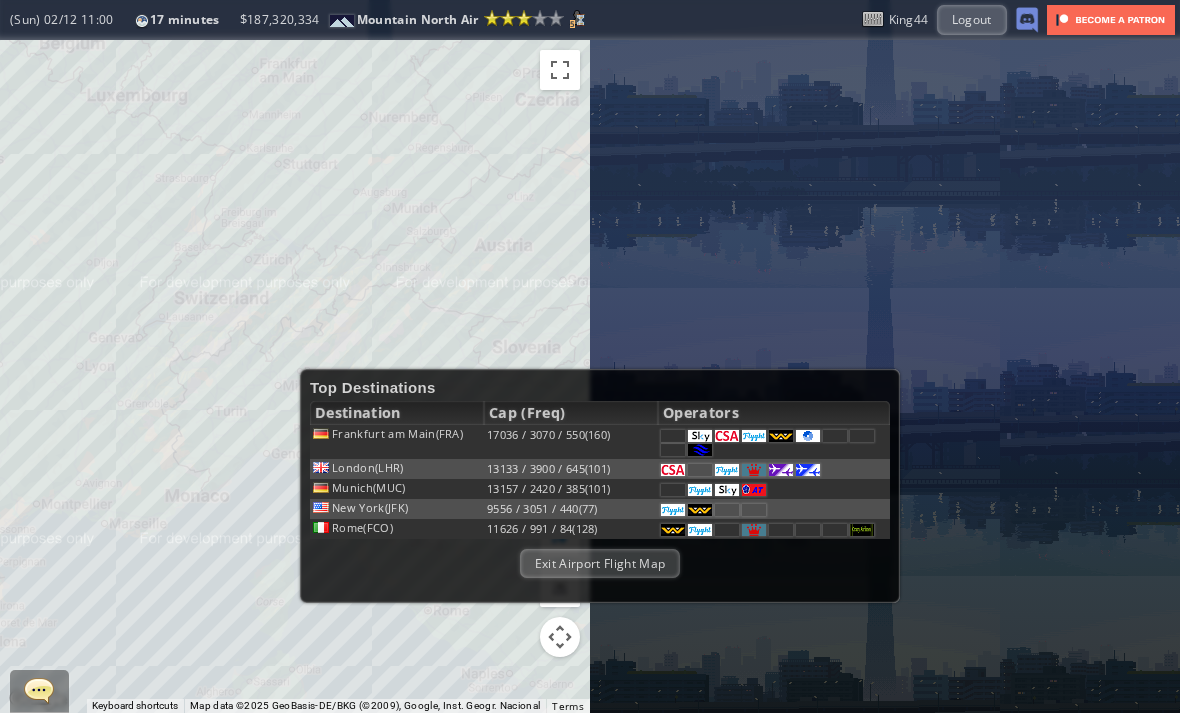 click on "Exit Airport Flight Map" at bounding box center [600, 563] 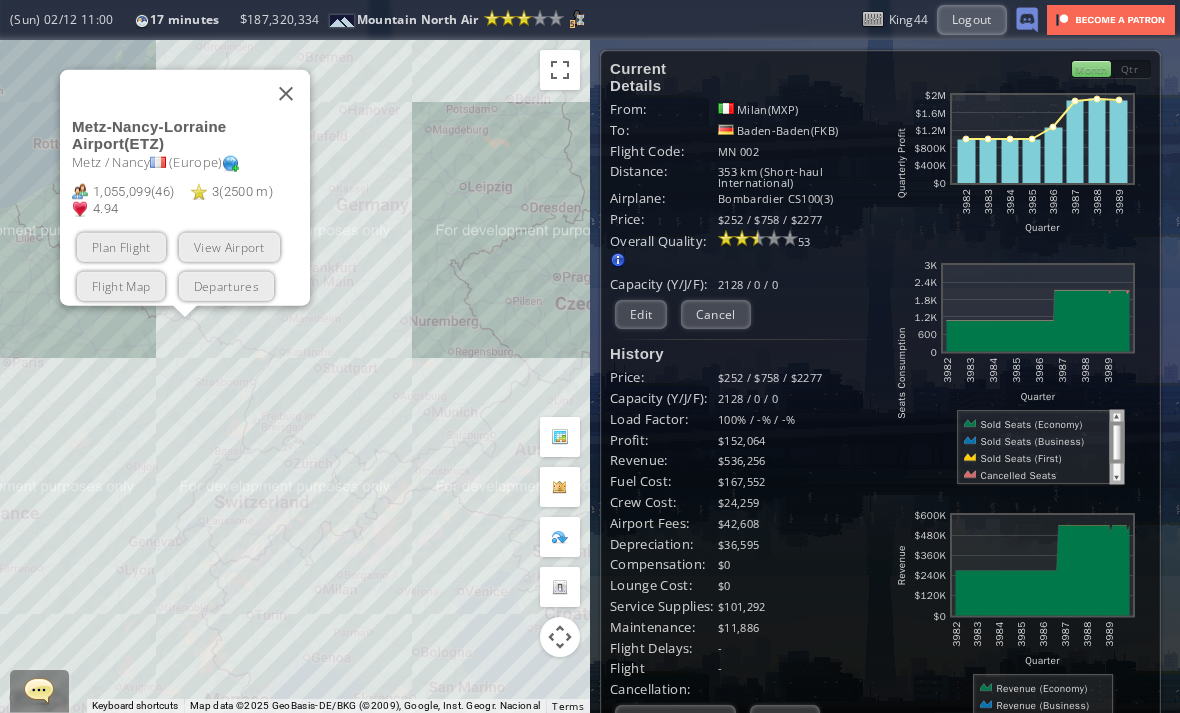 click on "Flight Map" at bounding box center [121, 285] 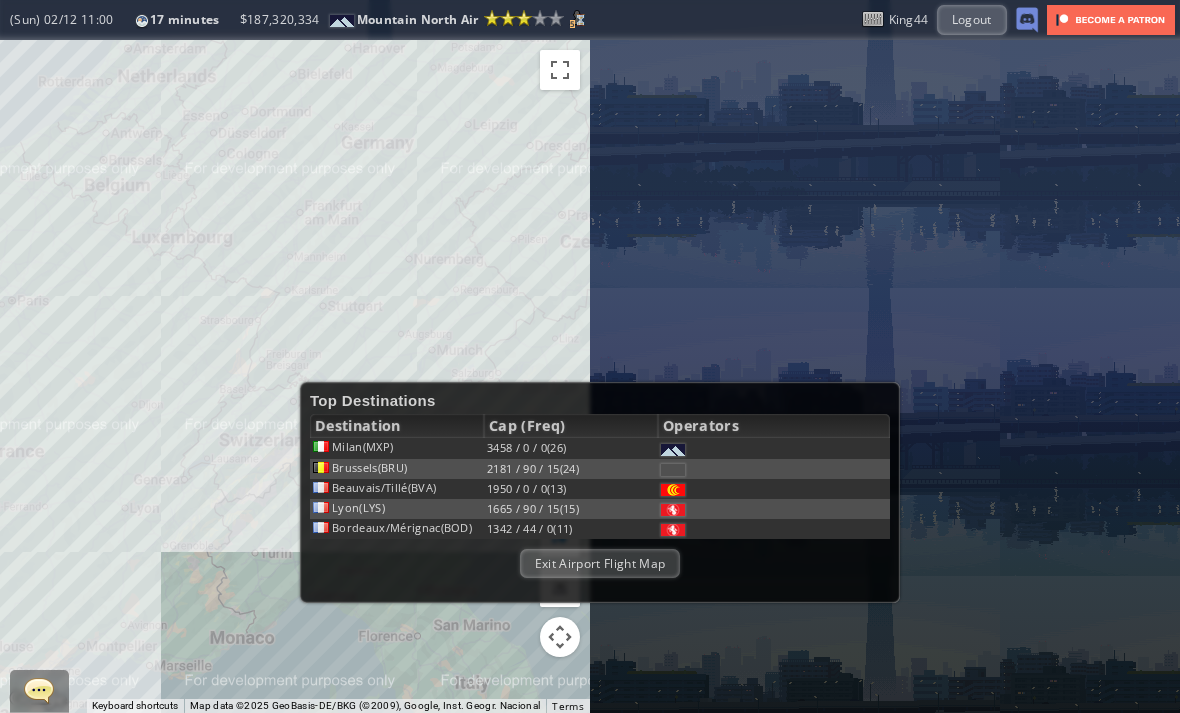 click on "Exit Airport Flight Map" at bounding box center [600, 563] 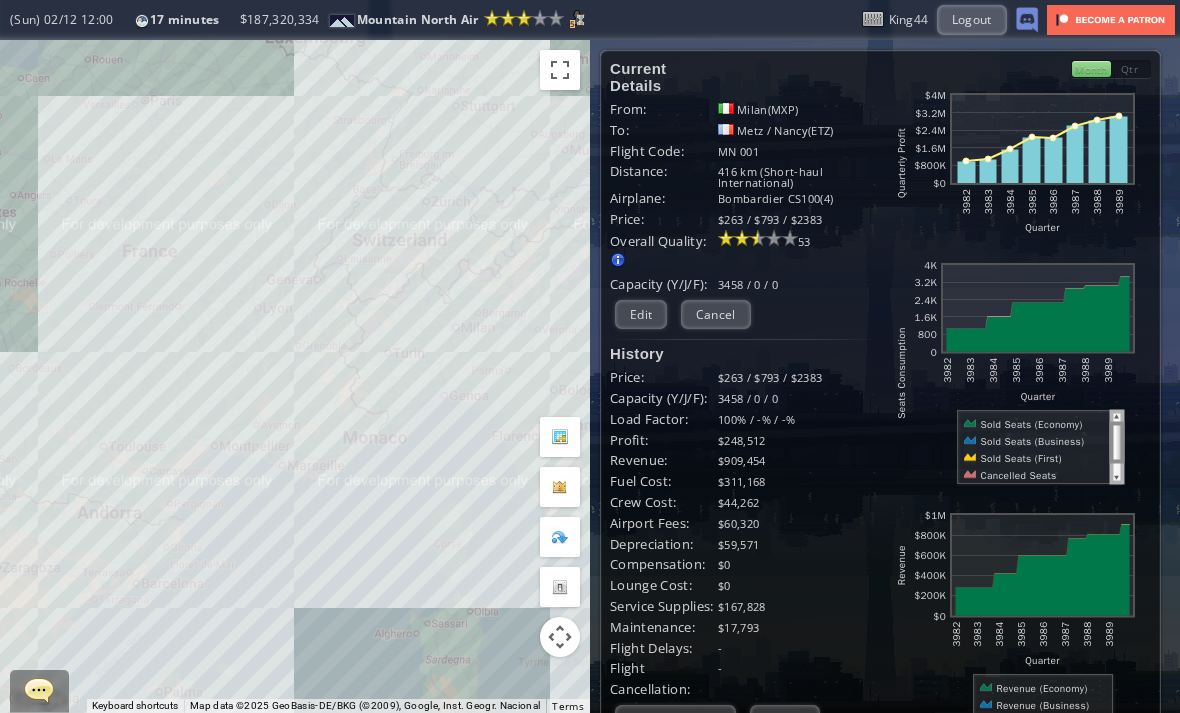 click on "Passenger Map" at bounding box center [675, 719] 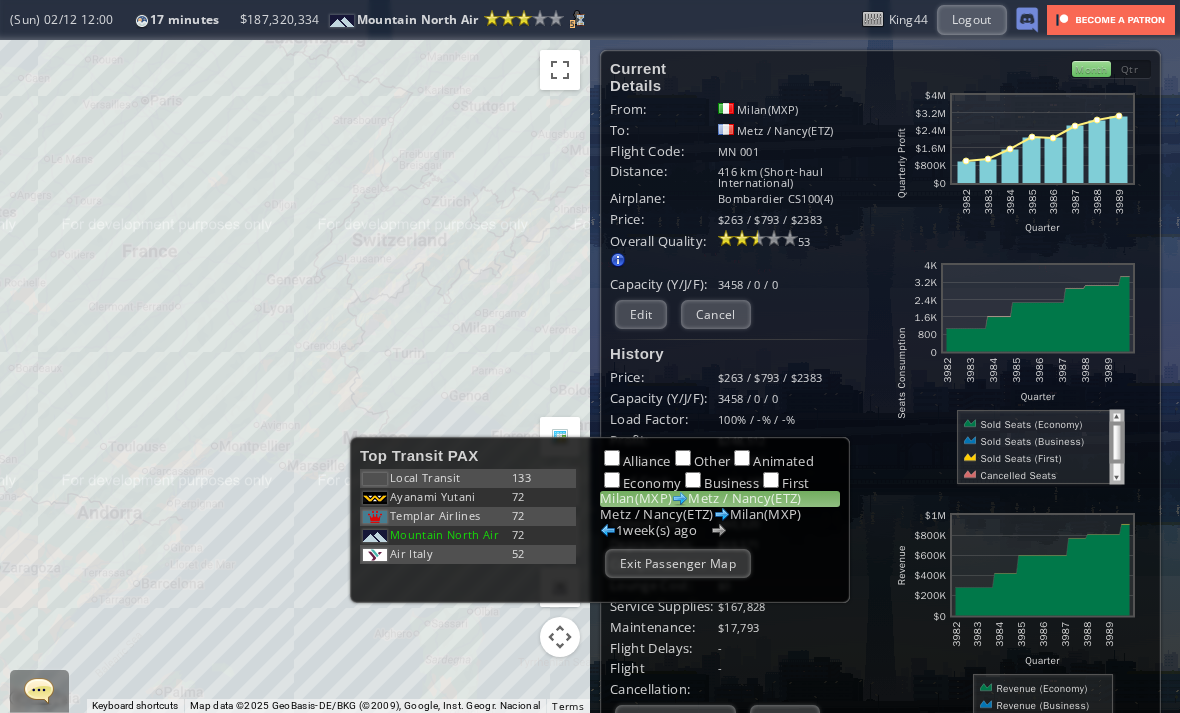 click on "Exit Passenger Map" at bounding box center (678, 563) 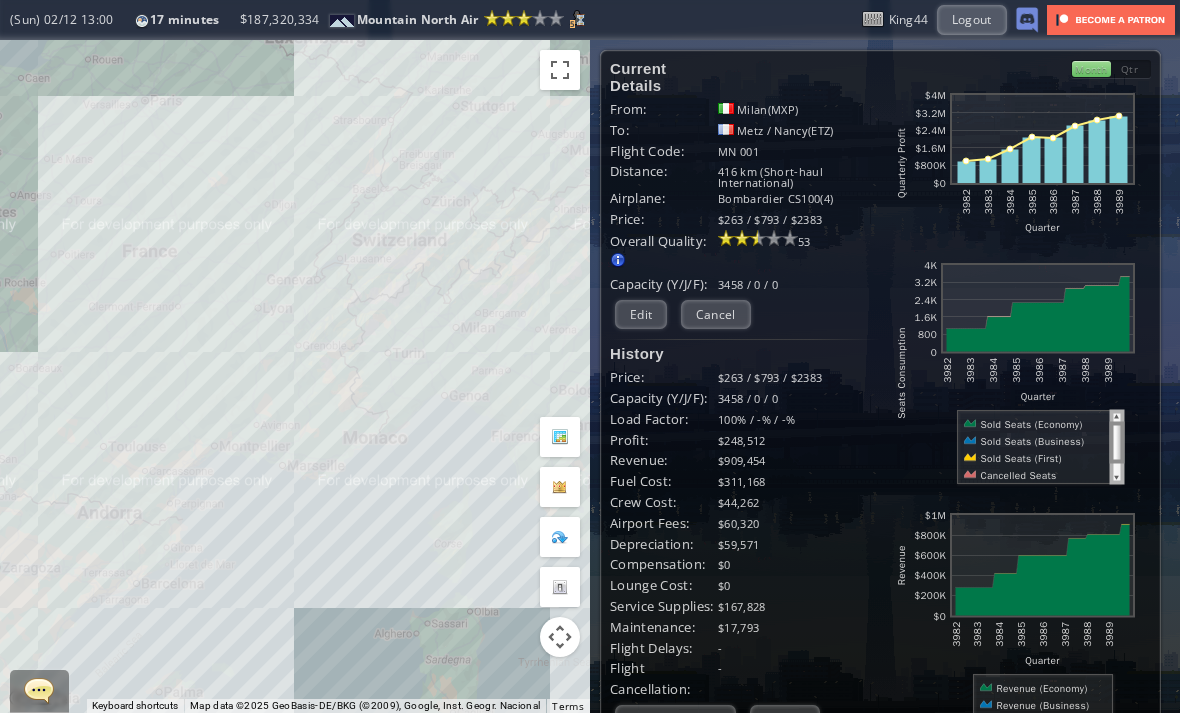 click on "Compensation:" at bounding box center (664, 377) 